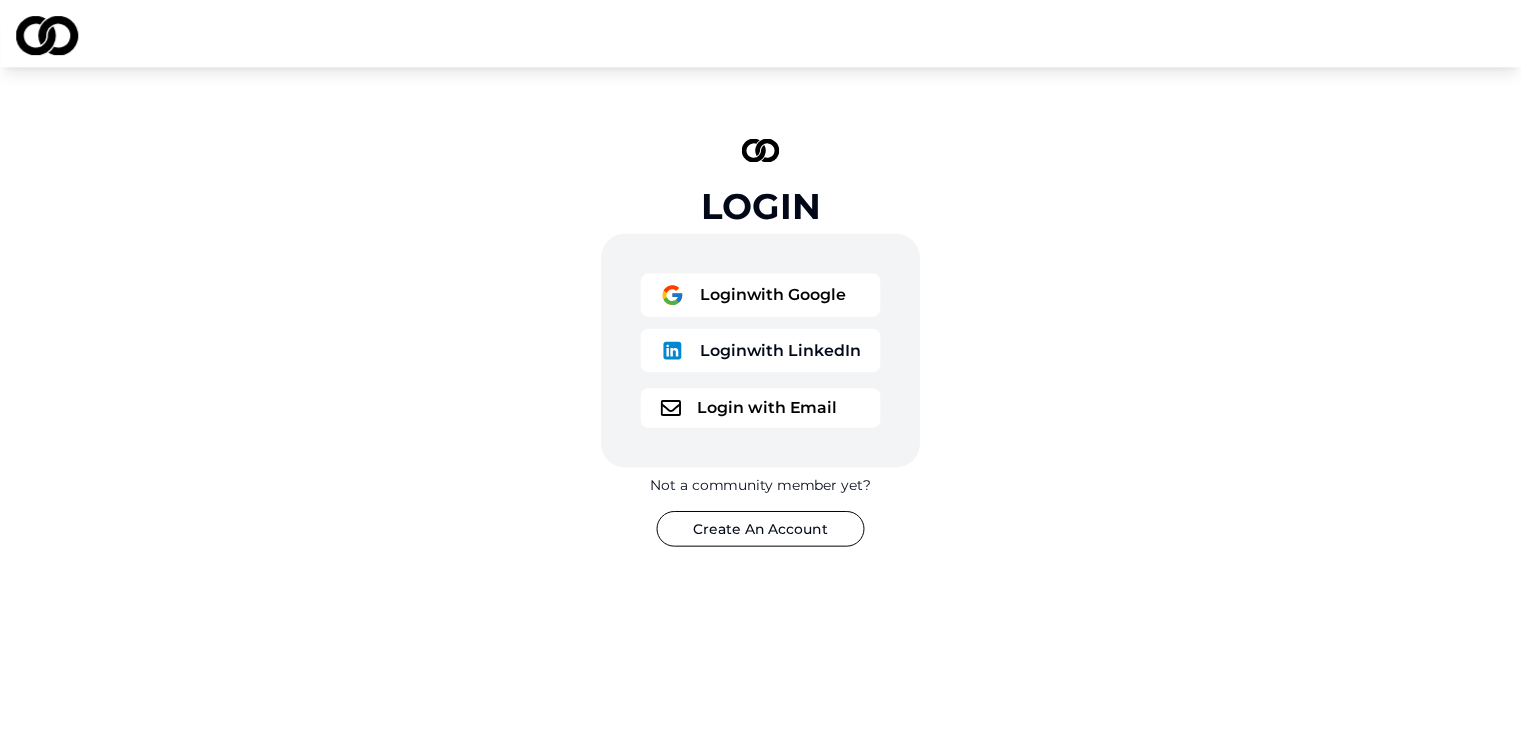scroll, scrollTop: 0, scrollLeft: 0, axis: both 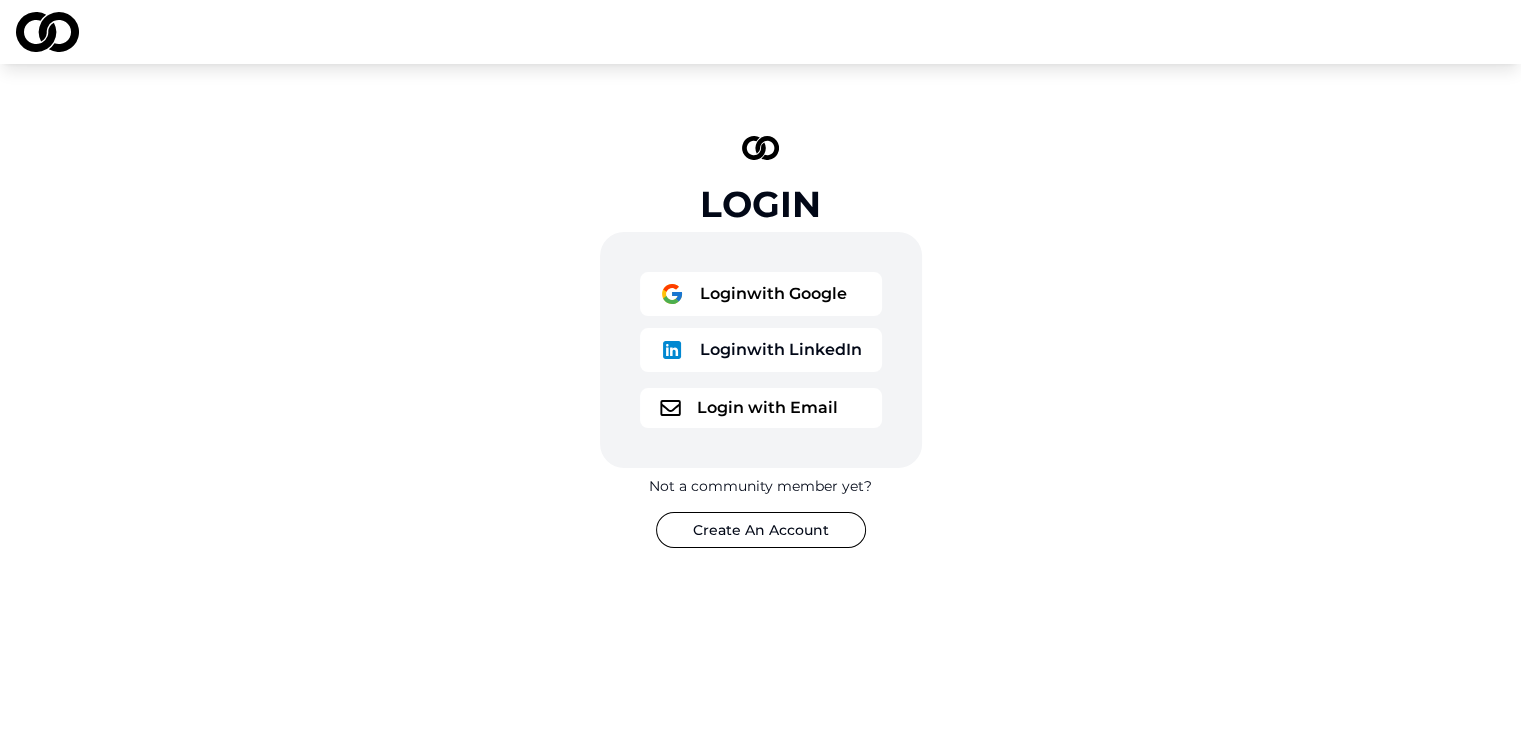 click on "Login  with Google" at bounding box center (761, 294) 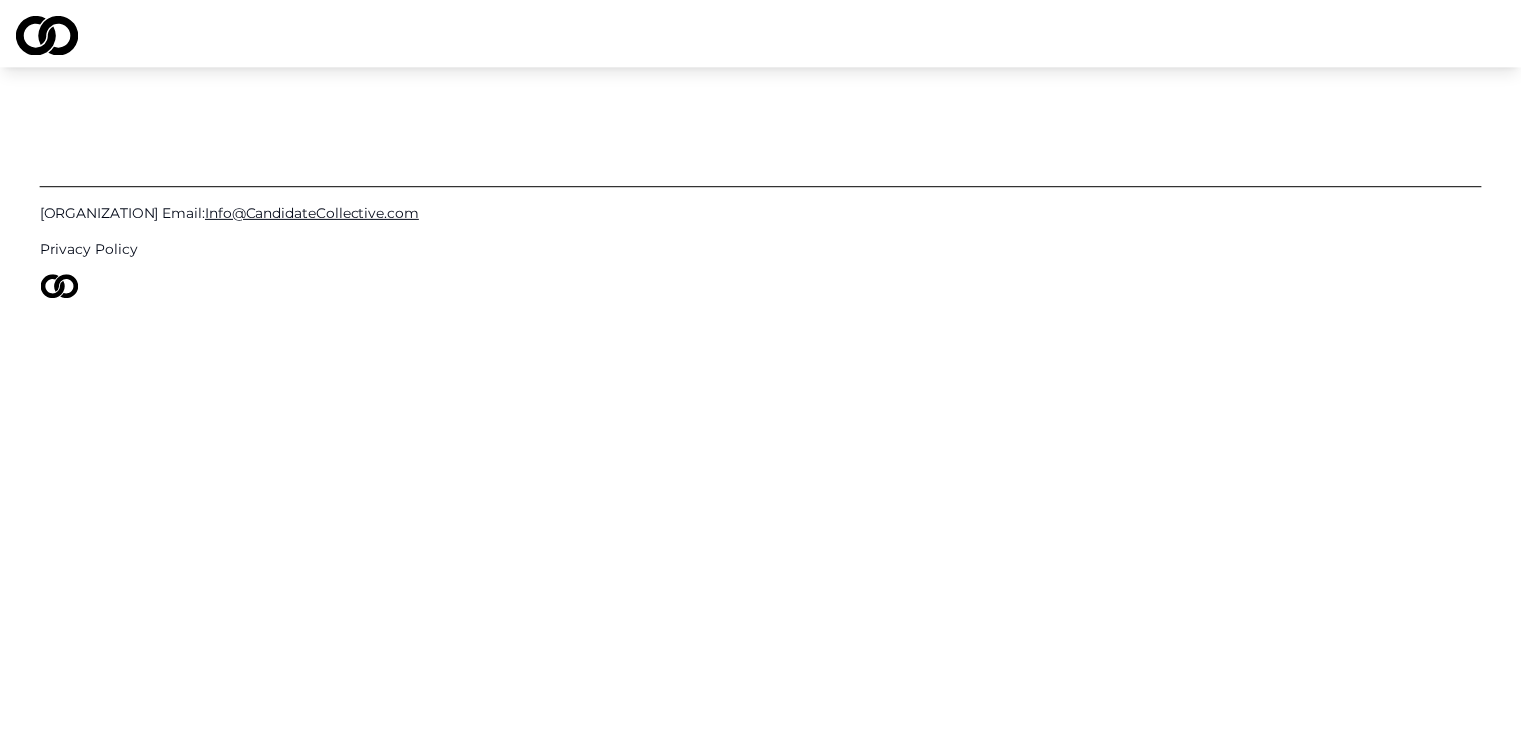 scroll, scrollTop: 0, scrollLeft: 0, axis: both 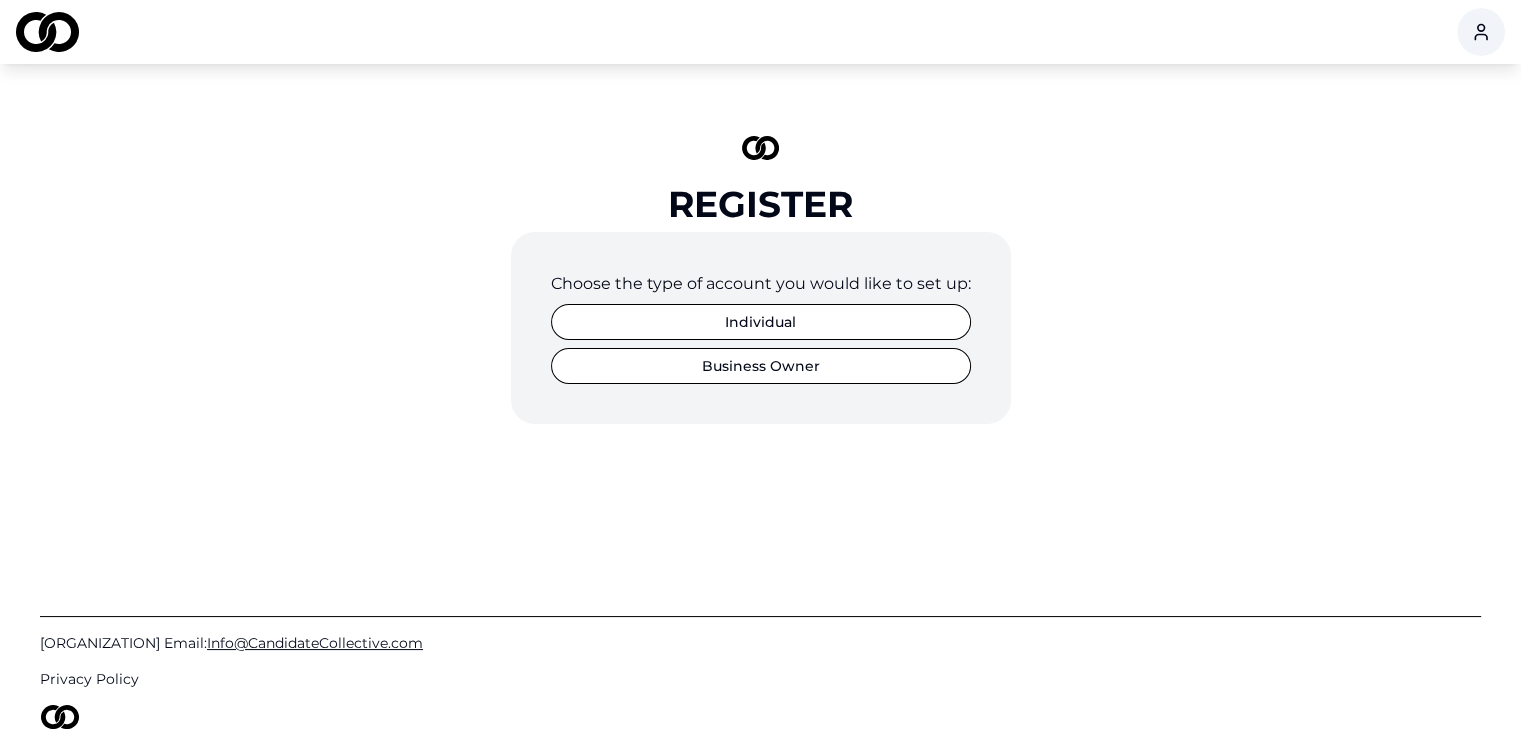 click on "Individual" at bounding box center [761, 322] 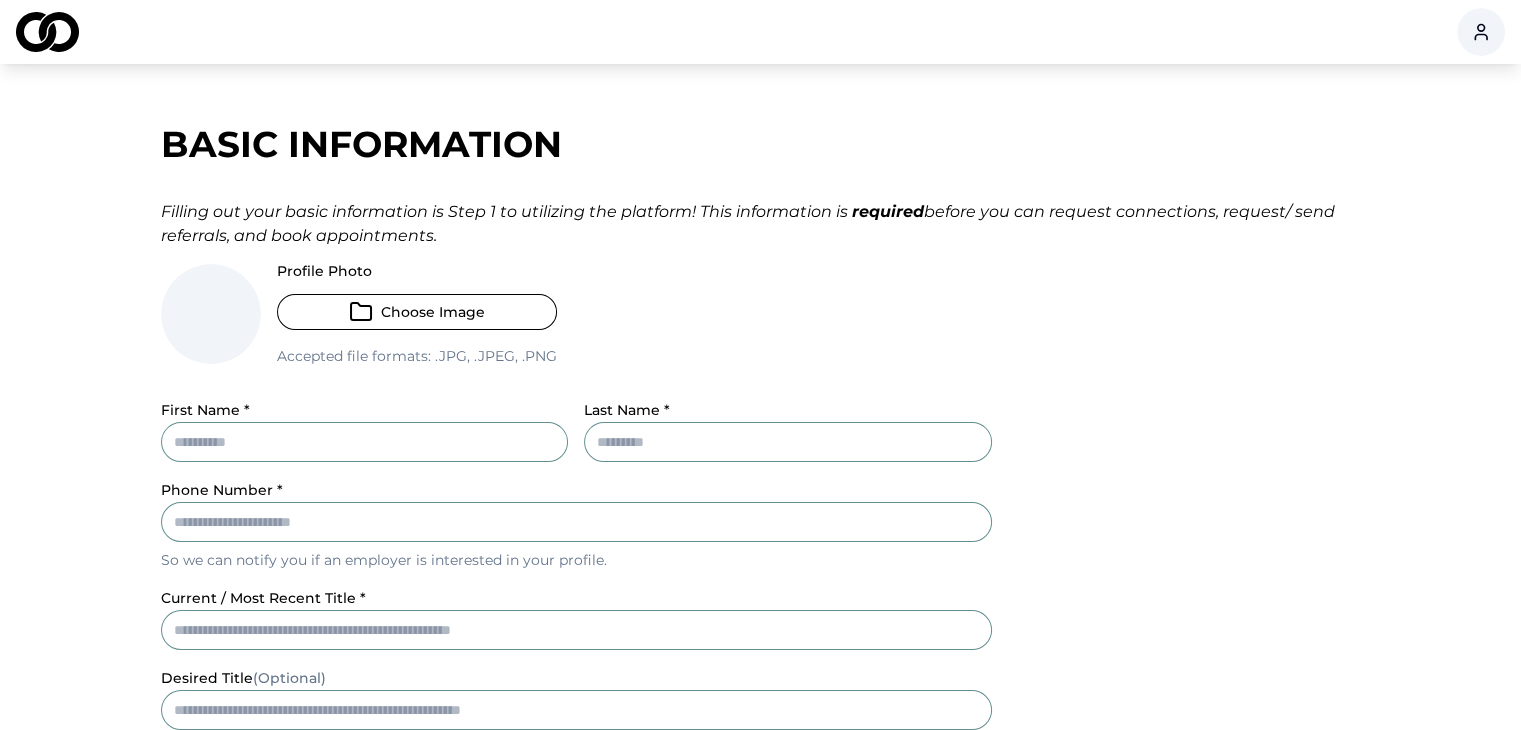 click on "First Name *" at bounding box center [365, 442] 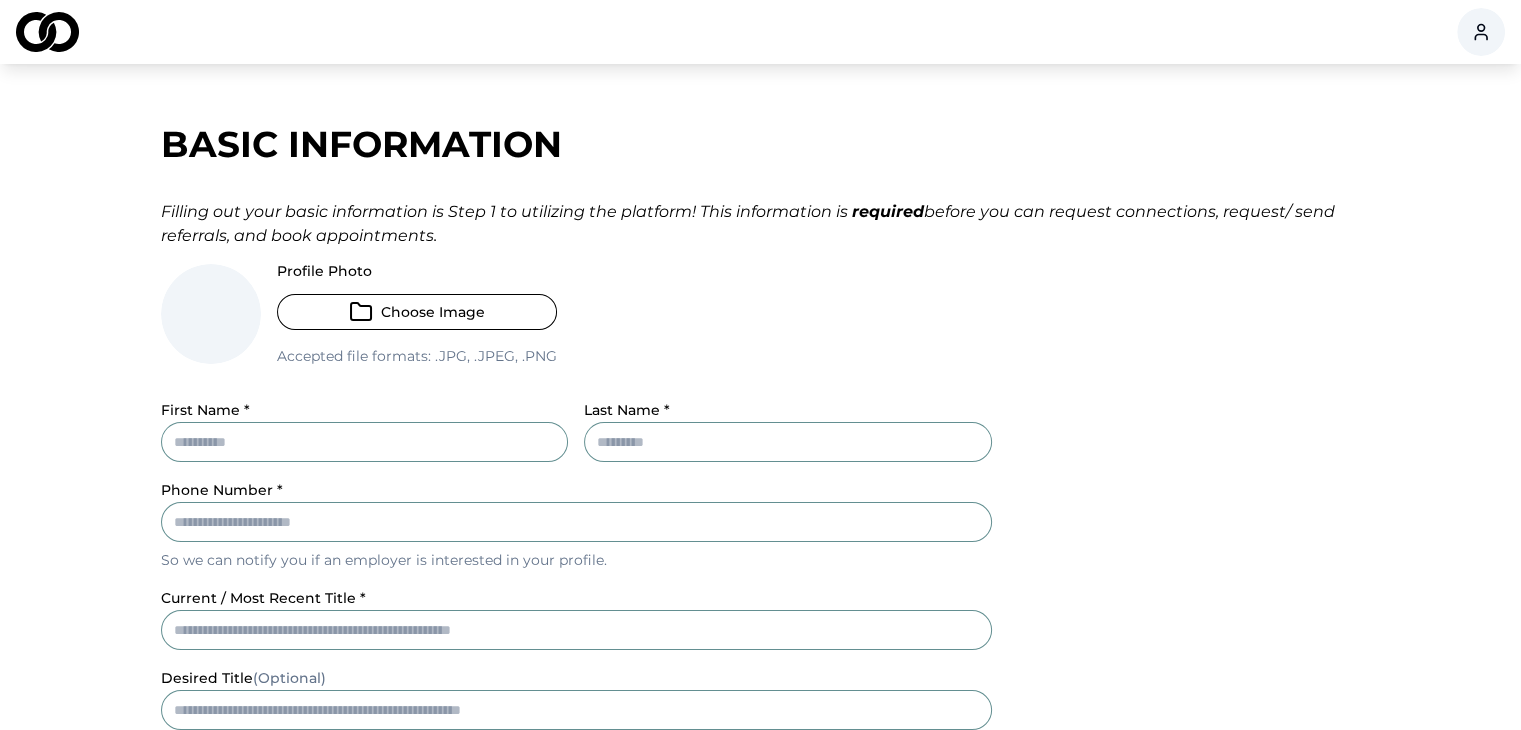 type on "******" 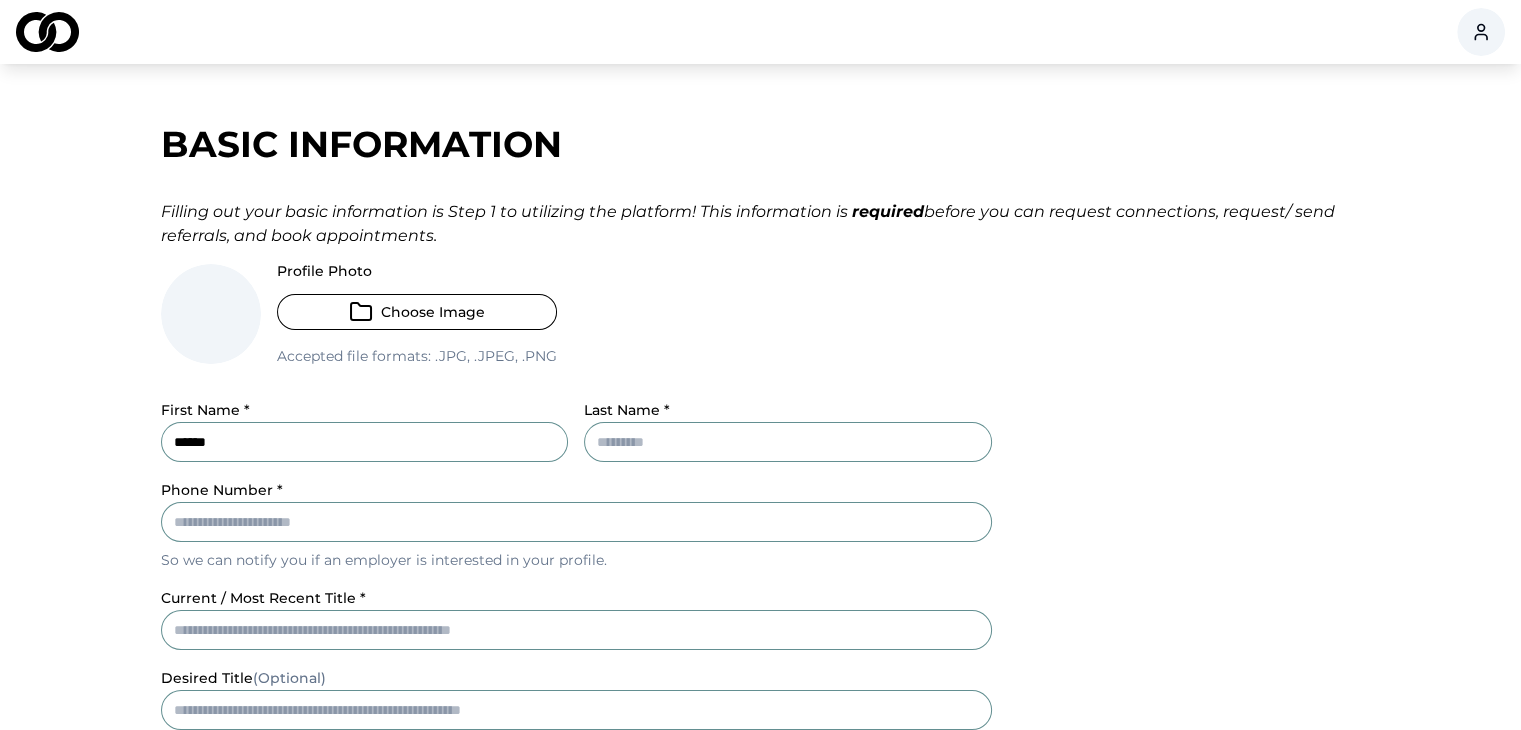 type on "**********" 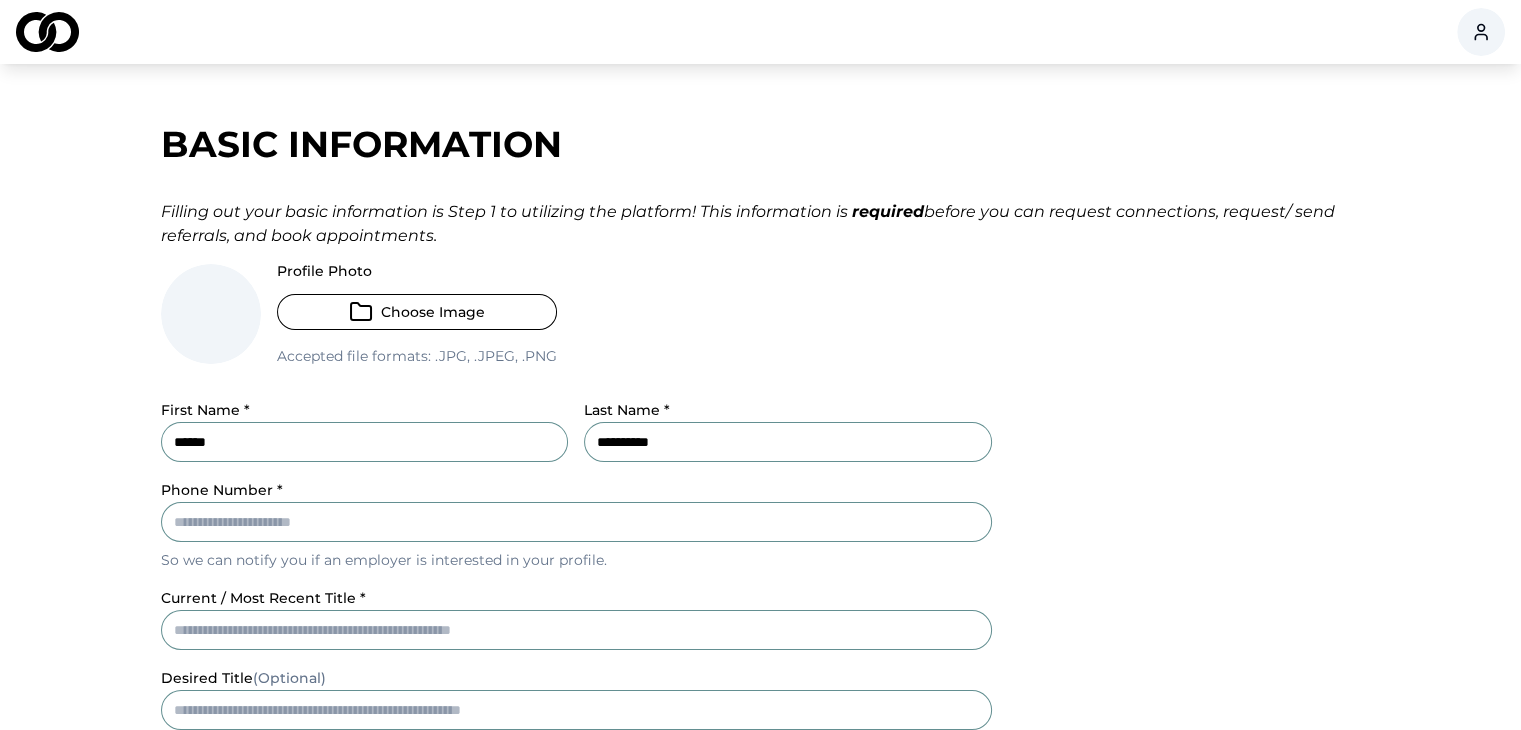 type on "**********" 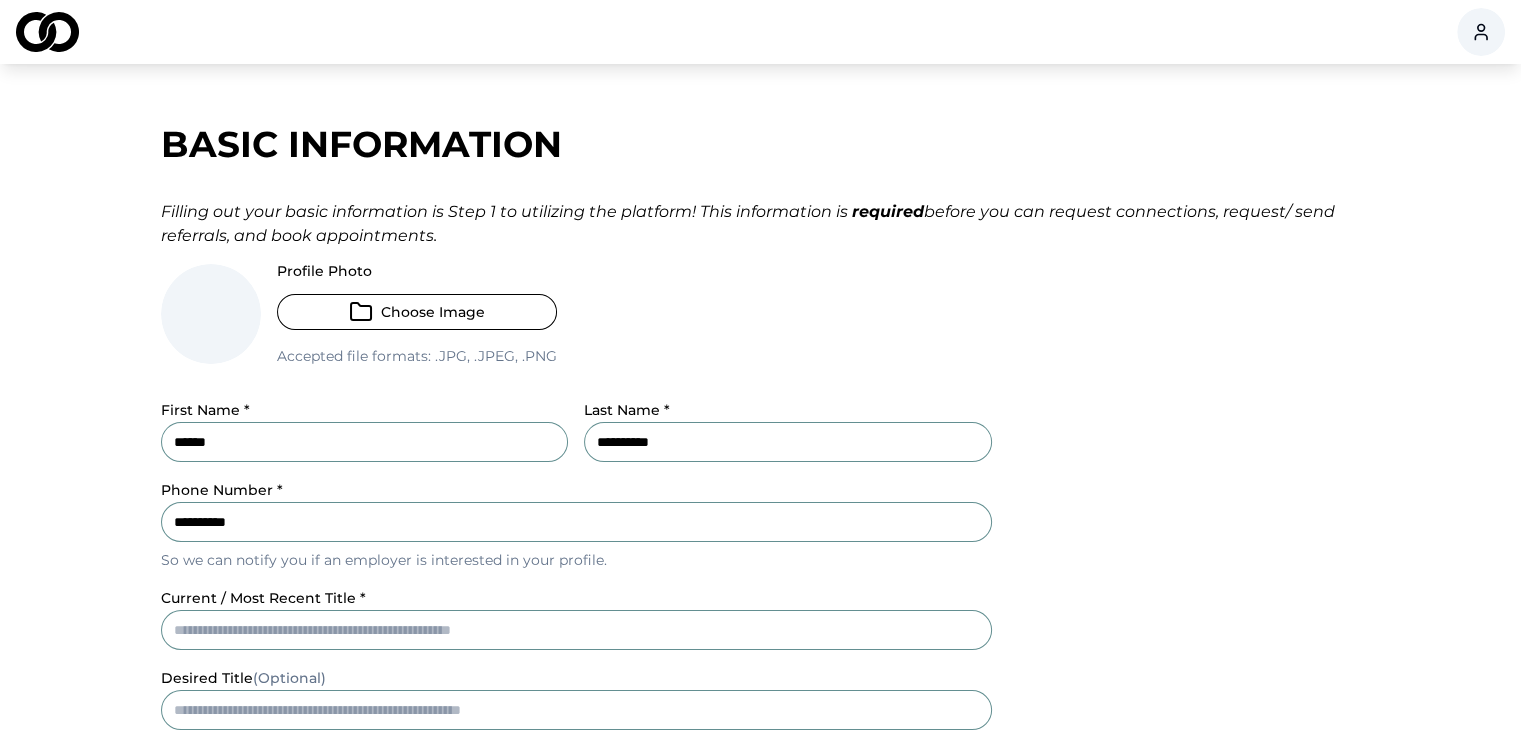 type on "********" 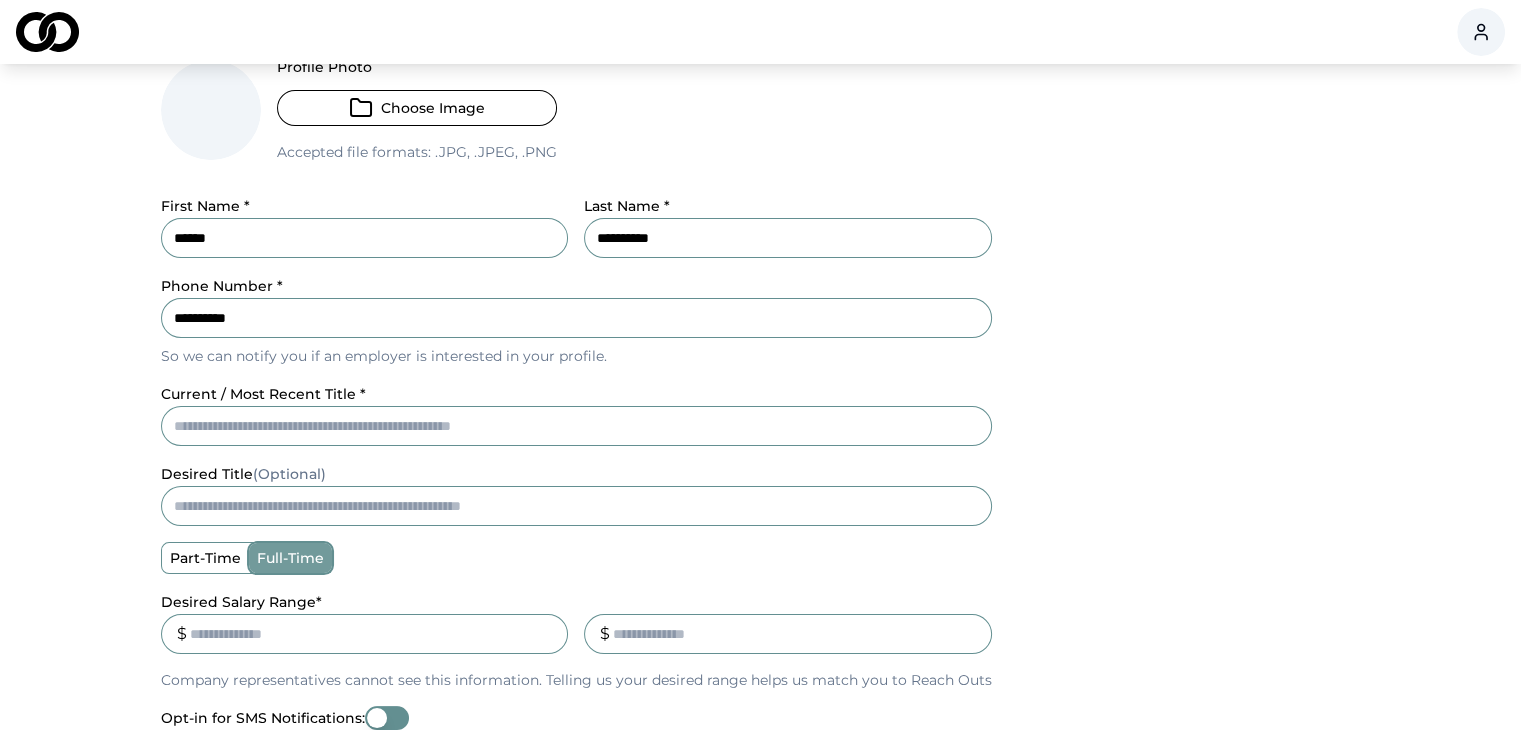 scroll, scrollTop: 264, scrollLeft: 0, axis: vertical 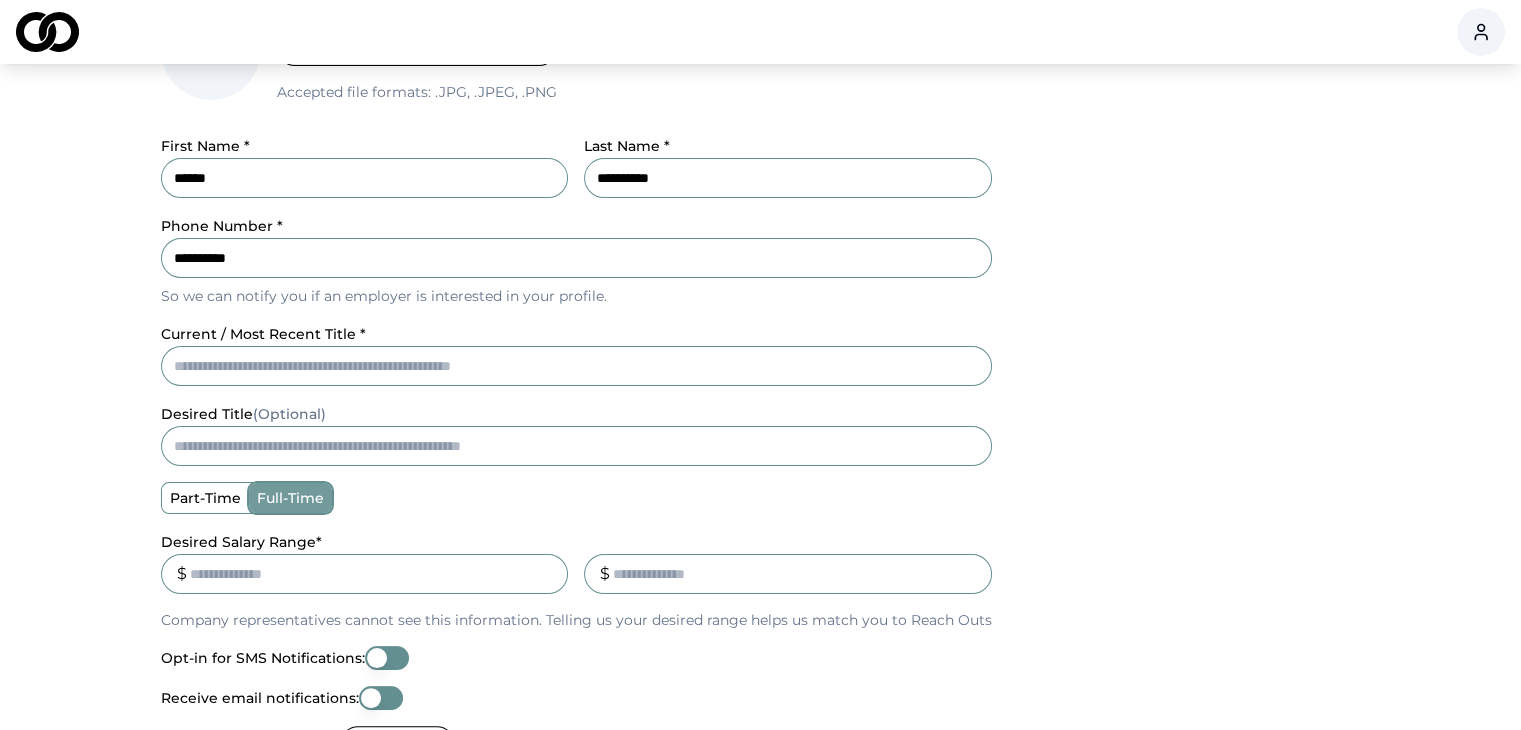 click on "current / most recent title *" at bounding box center [576, 366] 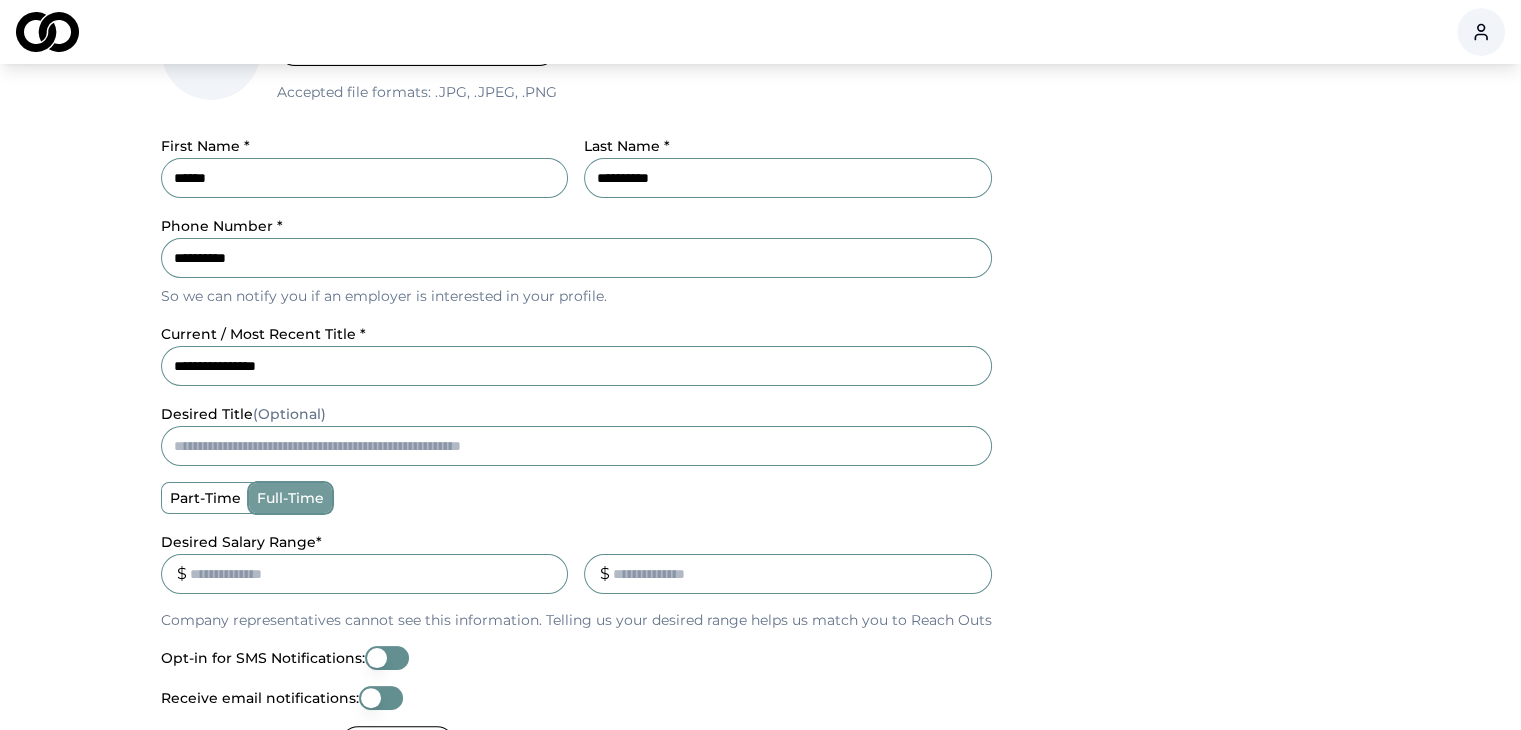 type on "**********" 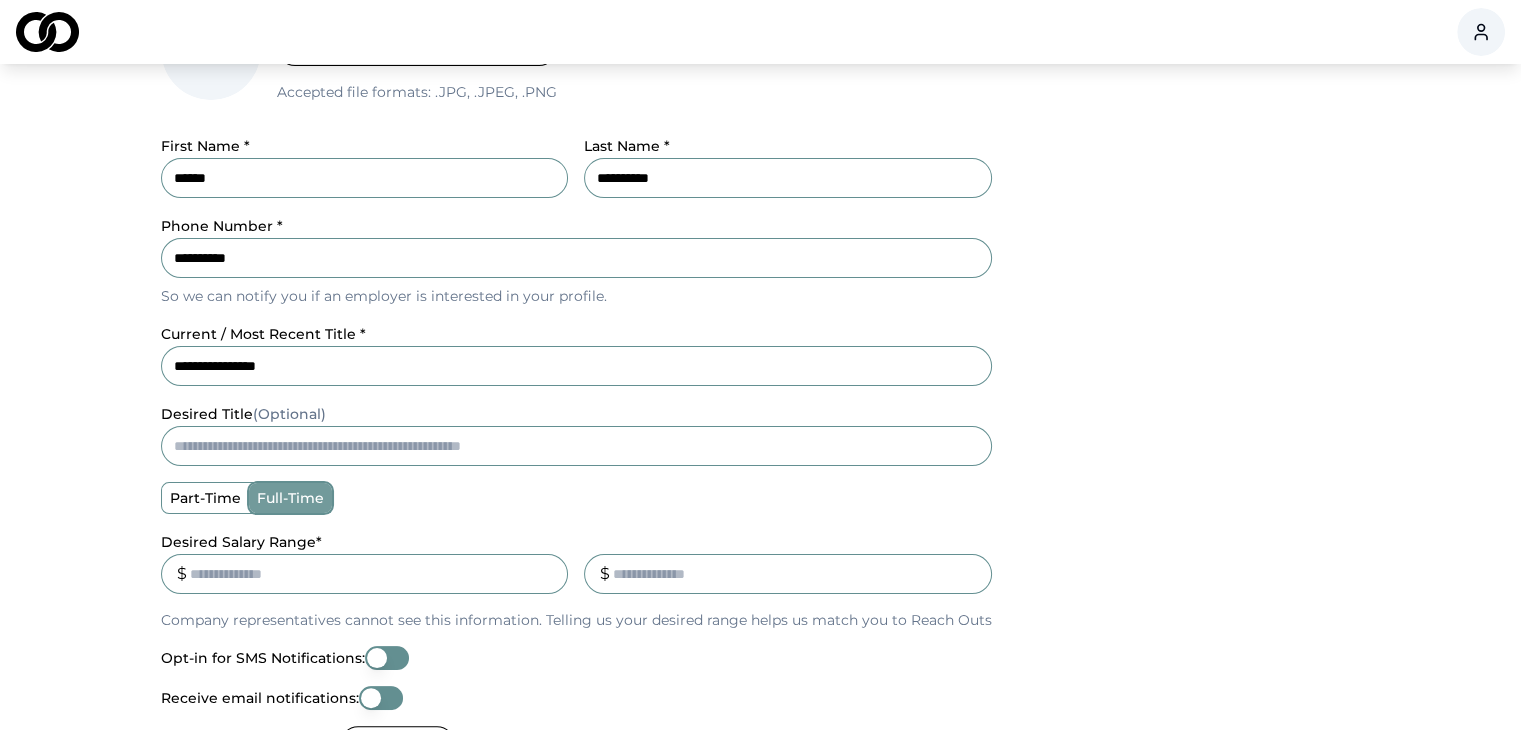 type on "*****" 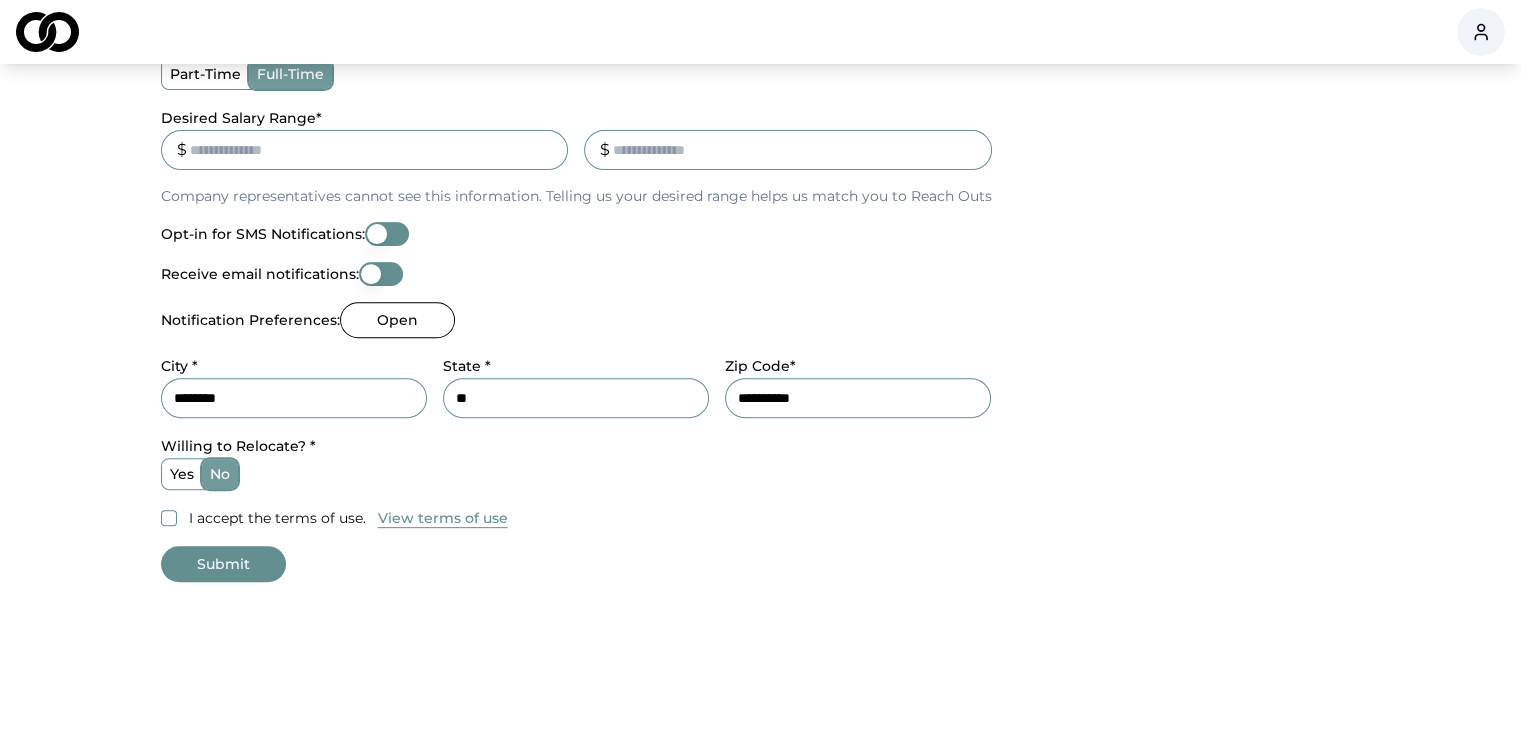scroll, scrollTop: 691, scrollLeft: 0, axis: vertical 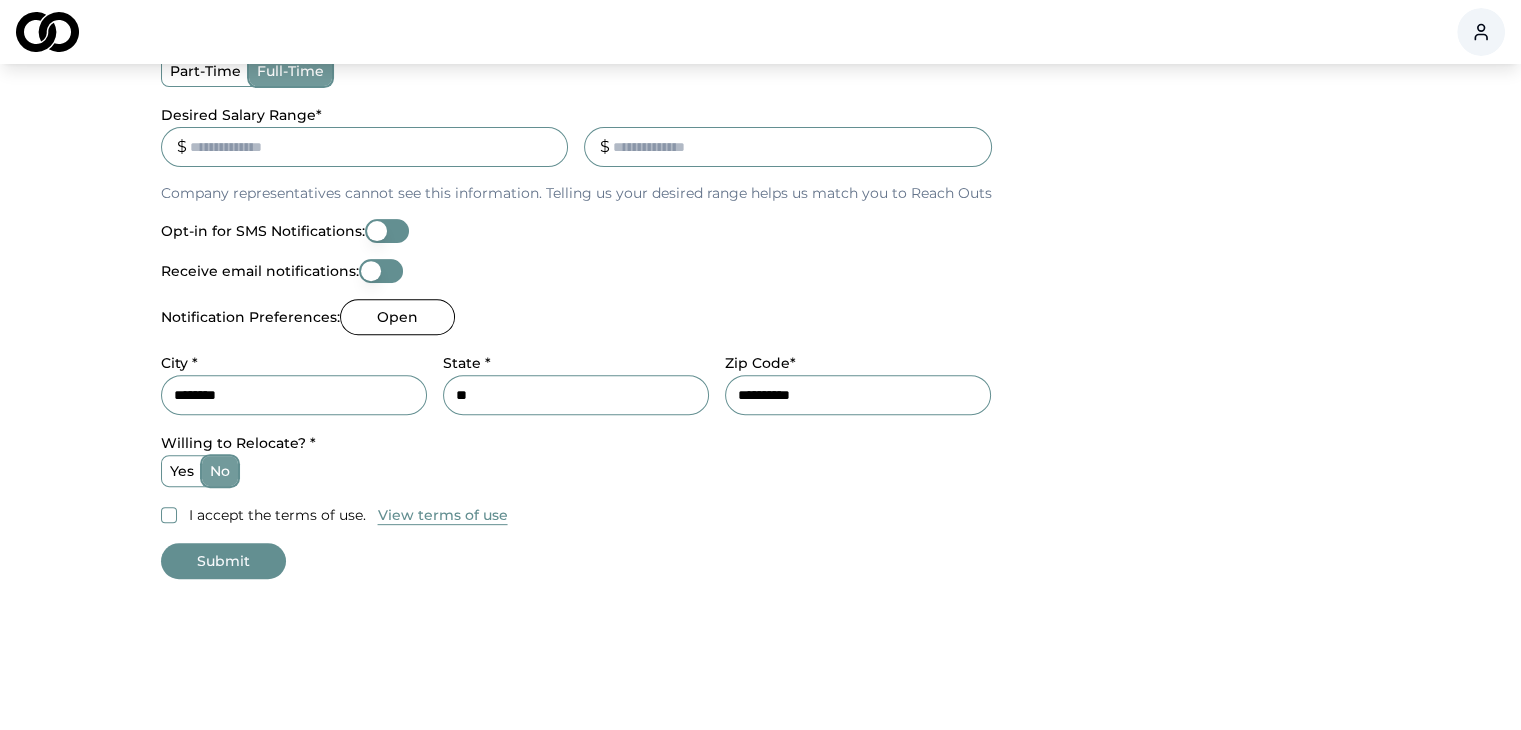 type on "******" 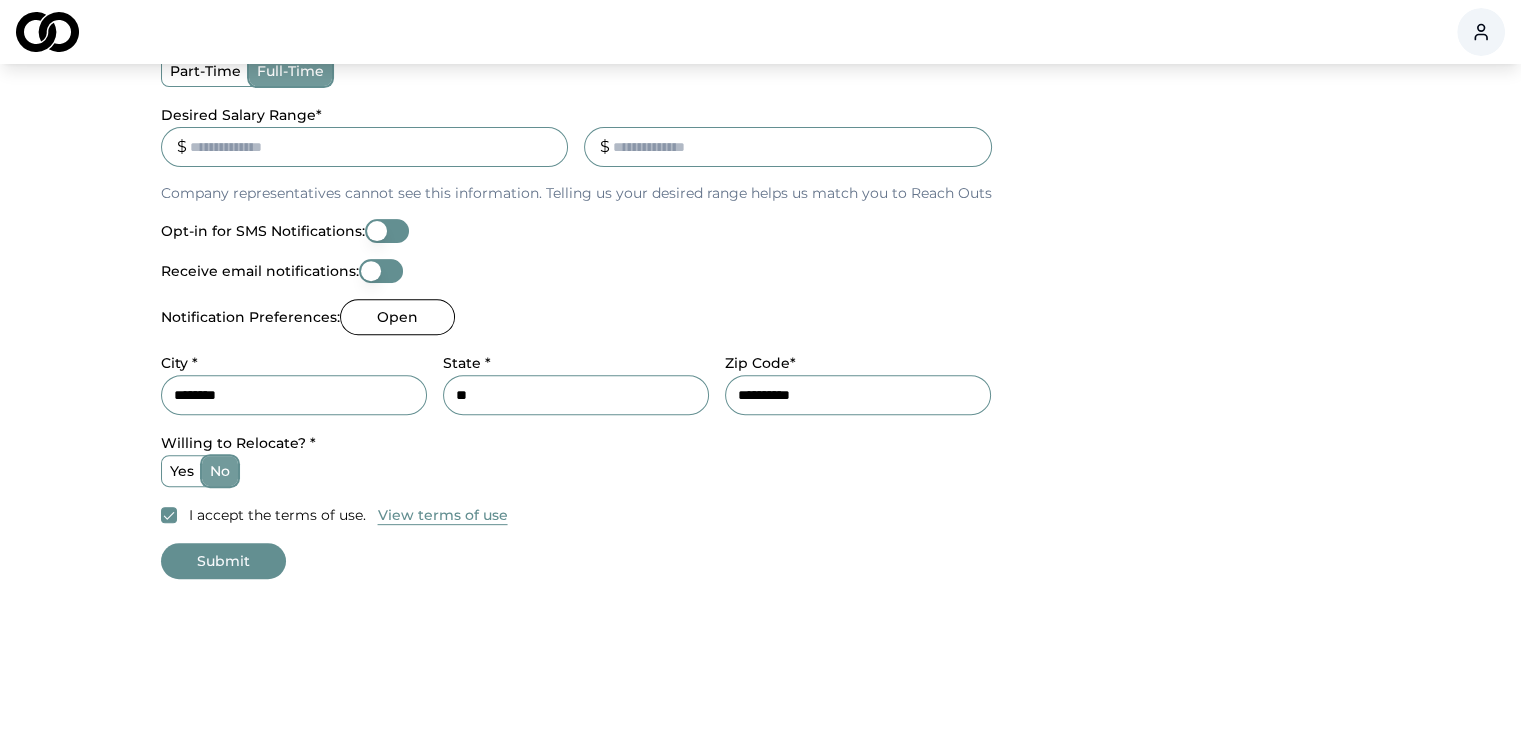 click on "Submit" at bounding box center [223, 561] 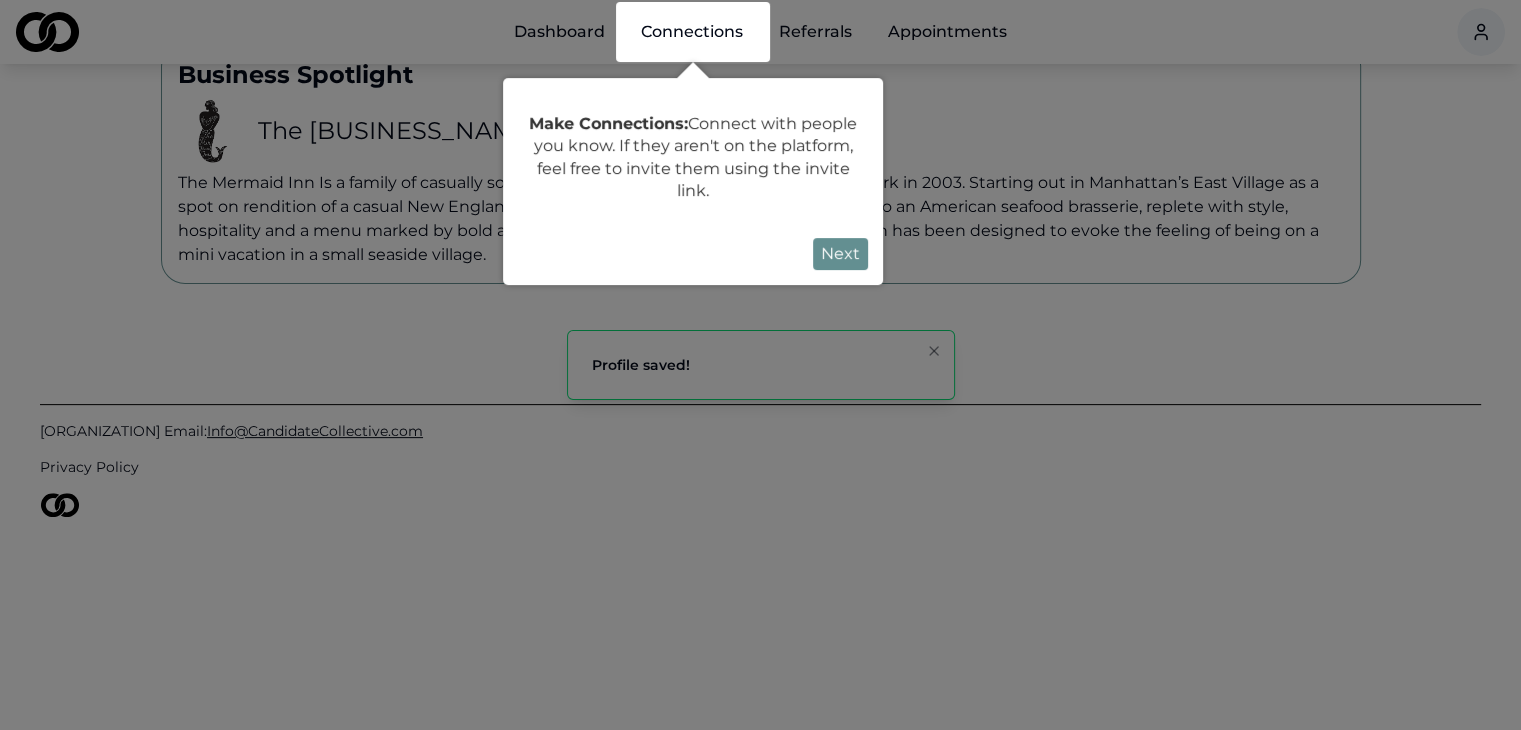 scroll, scrollTop: 558, scrollLeft: 0, axis: vertical 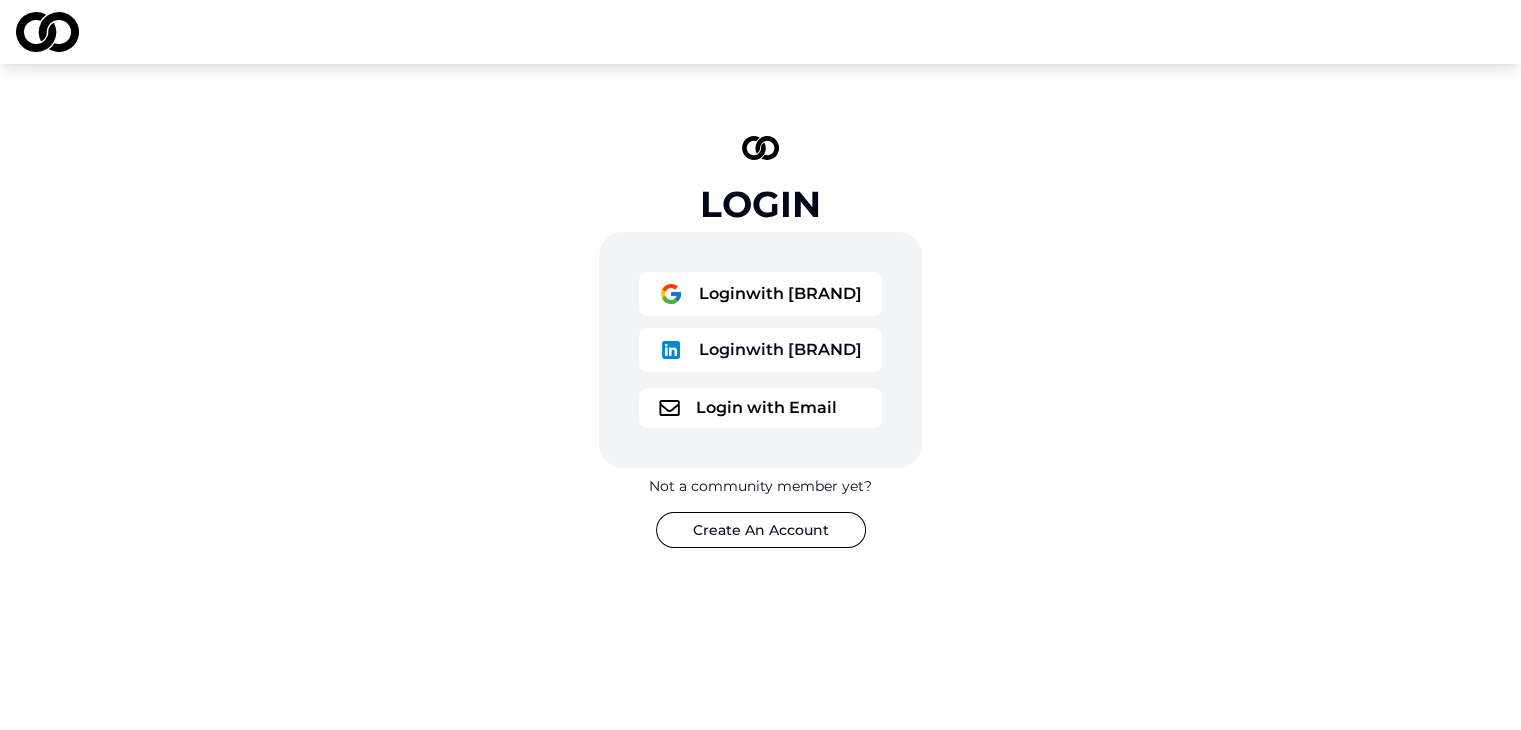 click on "Login  with Google" at bounding box center [760, 294] 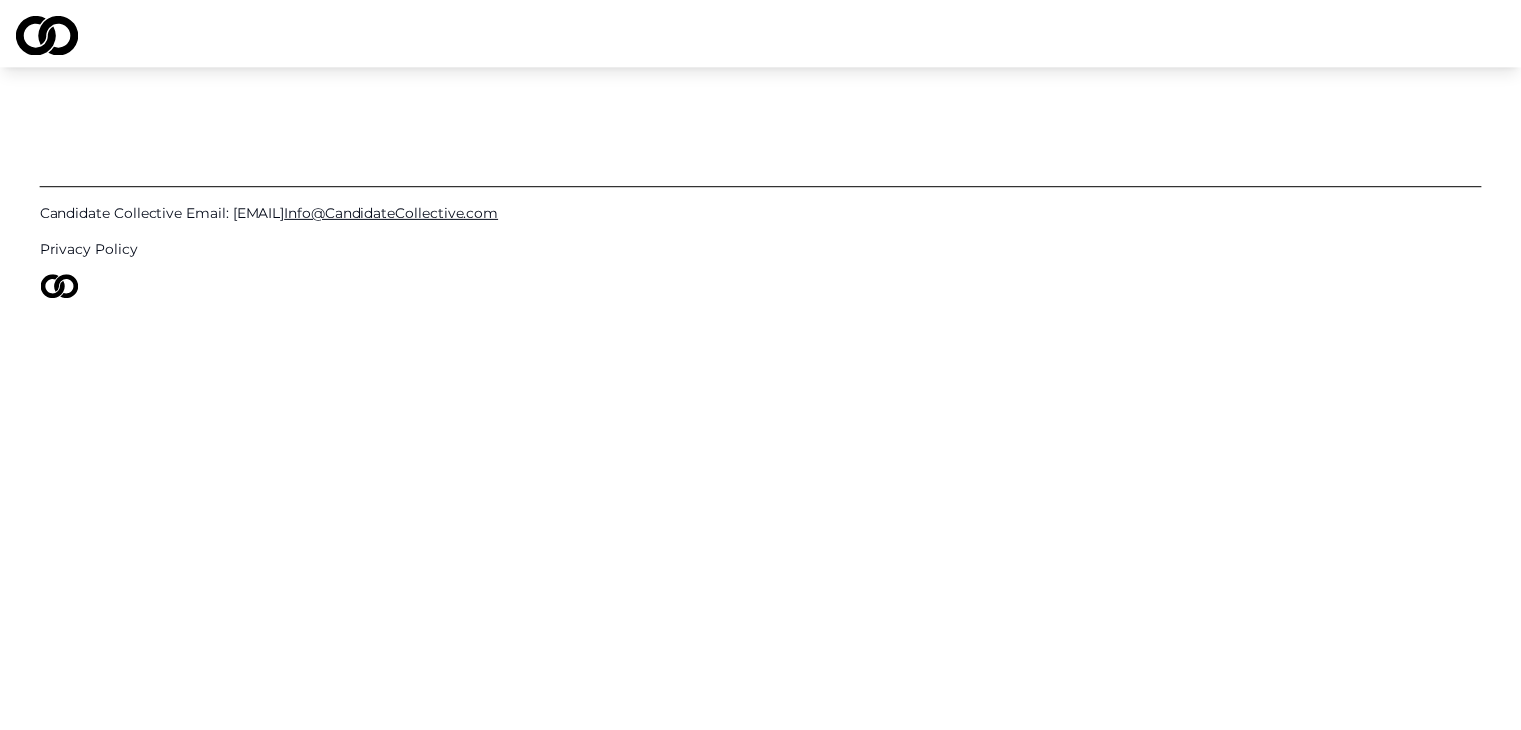 scroll, scrollTop: 0, scrollLeft: 0, axis: both 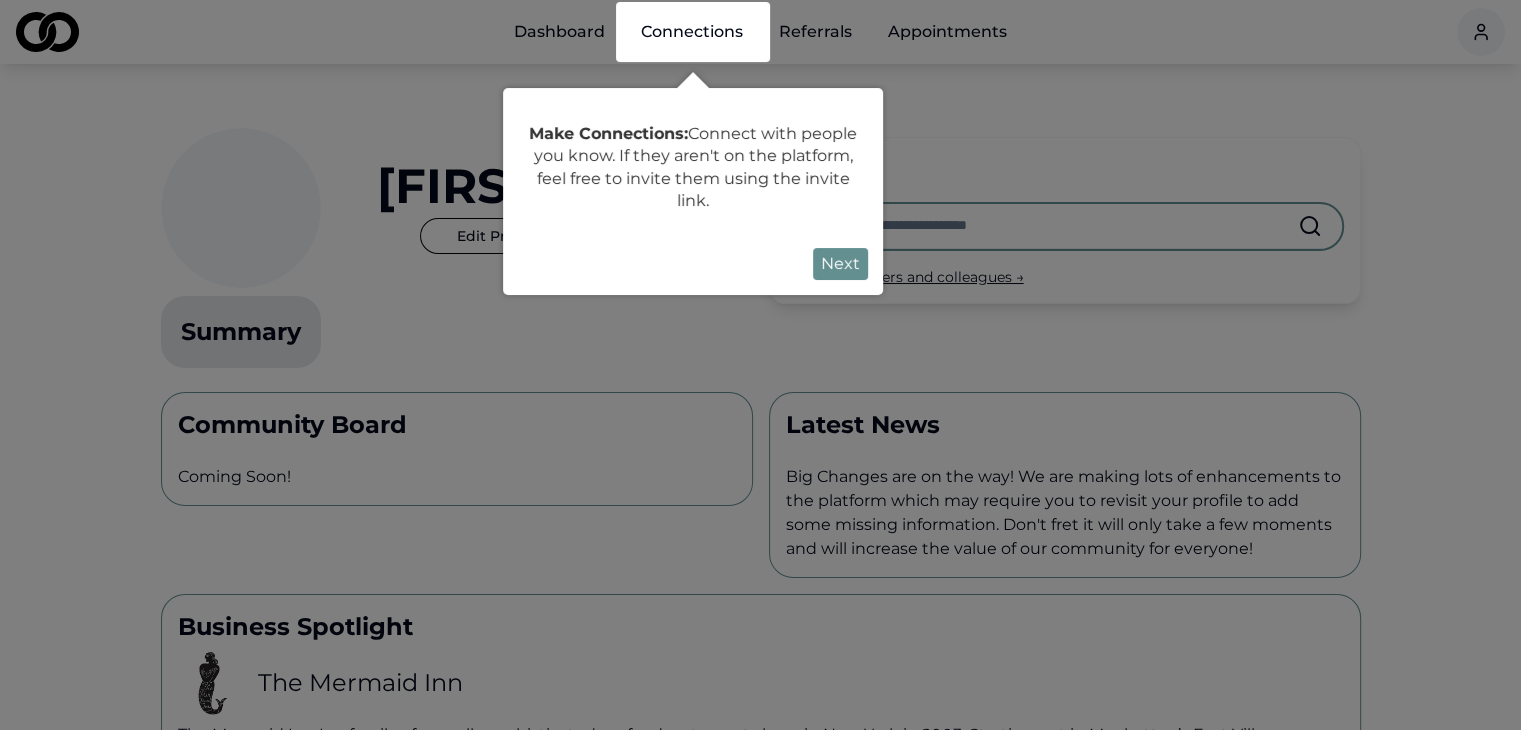 click on "Next" at bounding box center [840, 264] 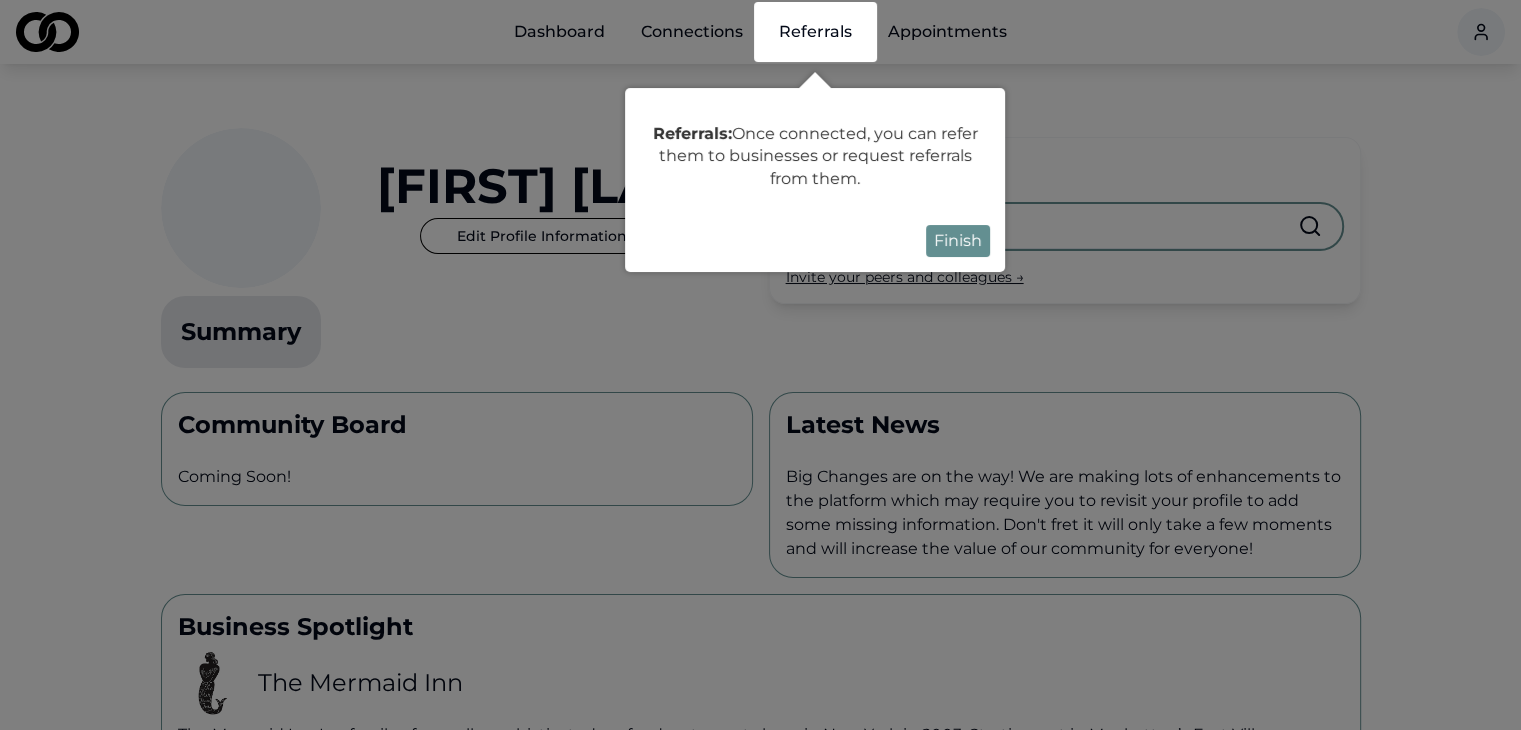click on "Finish" at bounding box center [958, 241] 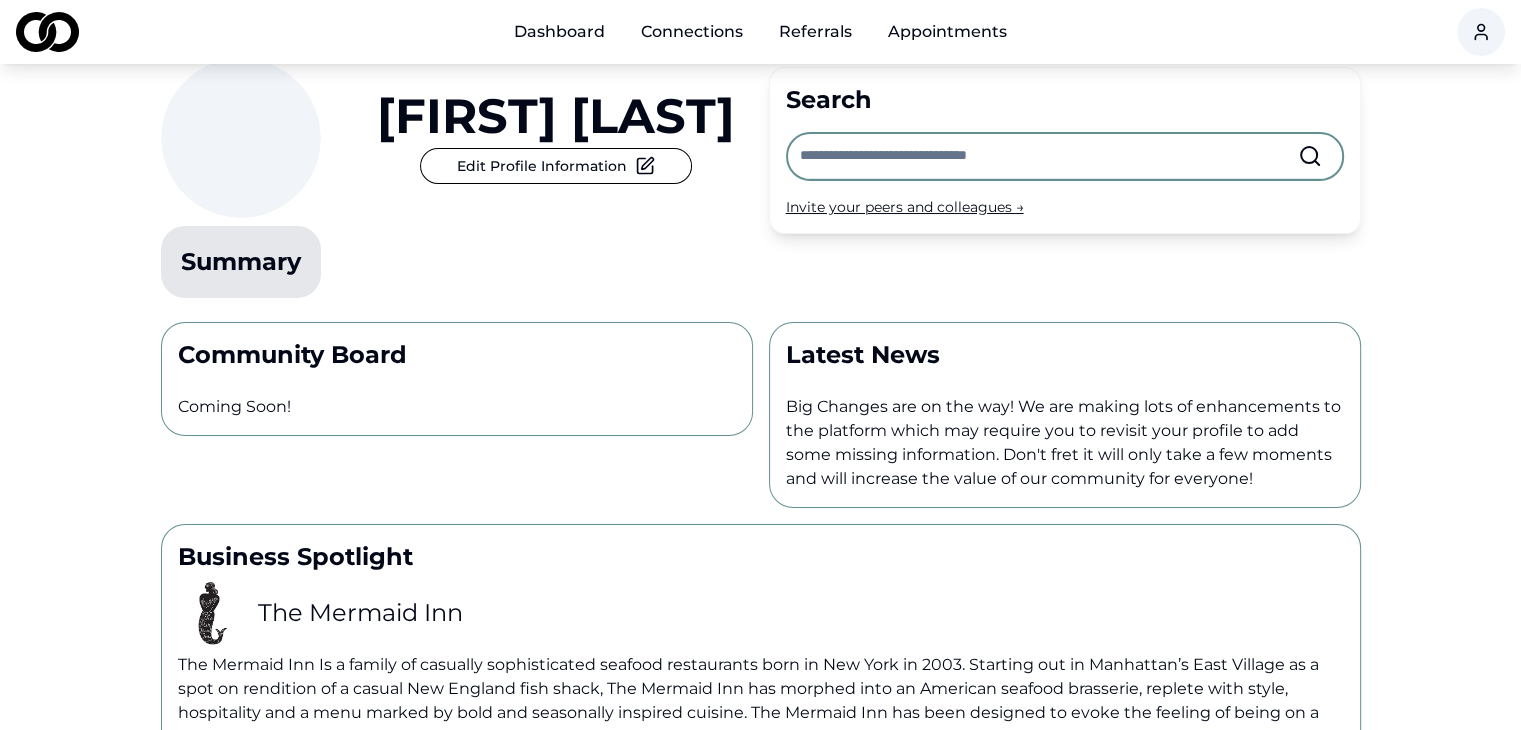 scroll, scrollTop: 0, scrollLeft: 0, axis: both 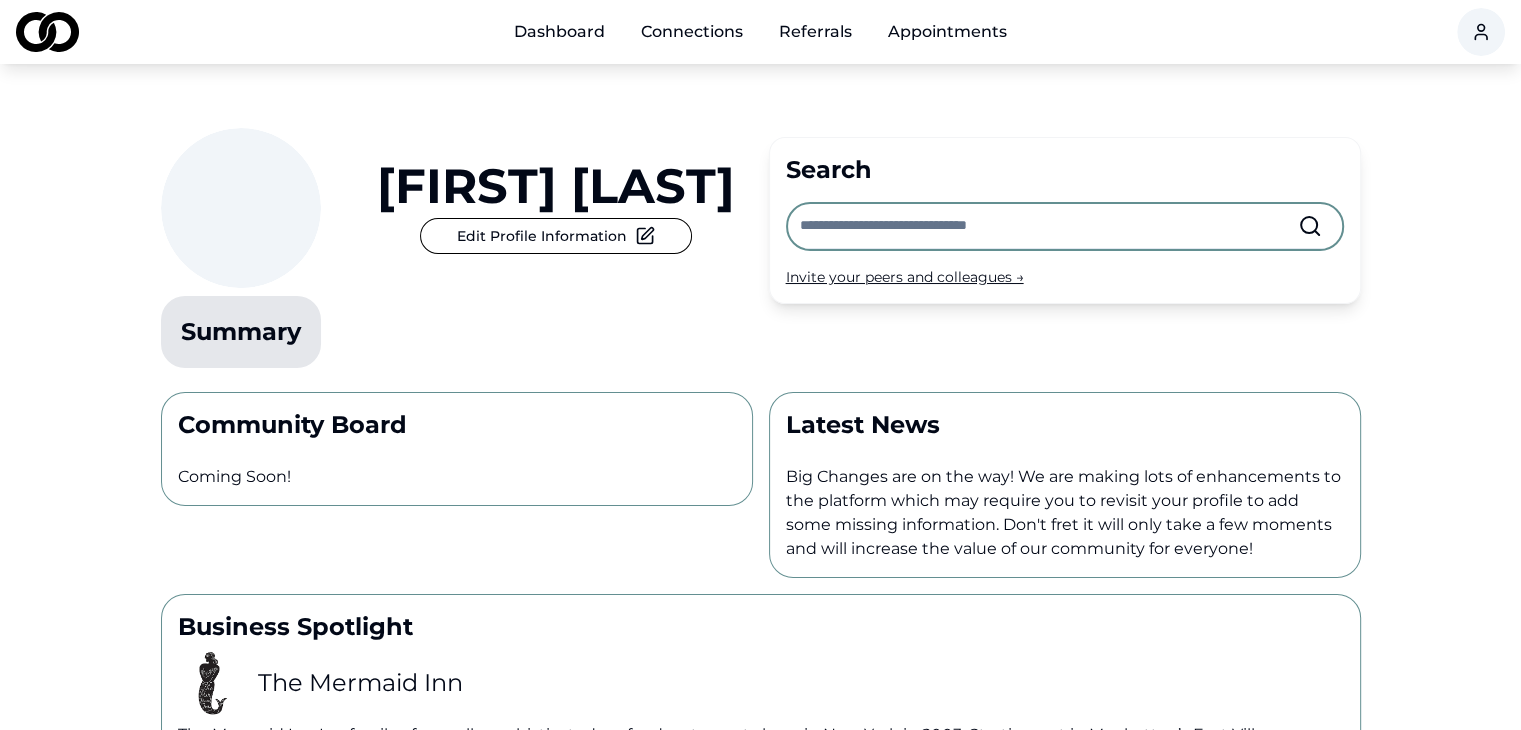 click on "Dashboard" at bounding box center (559, 32) 